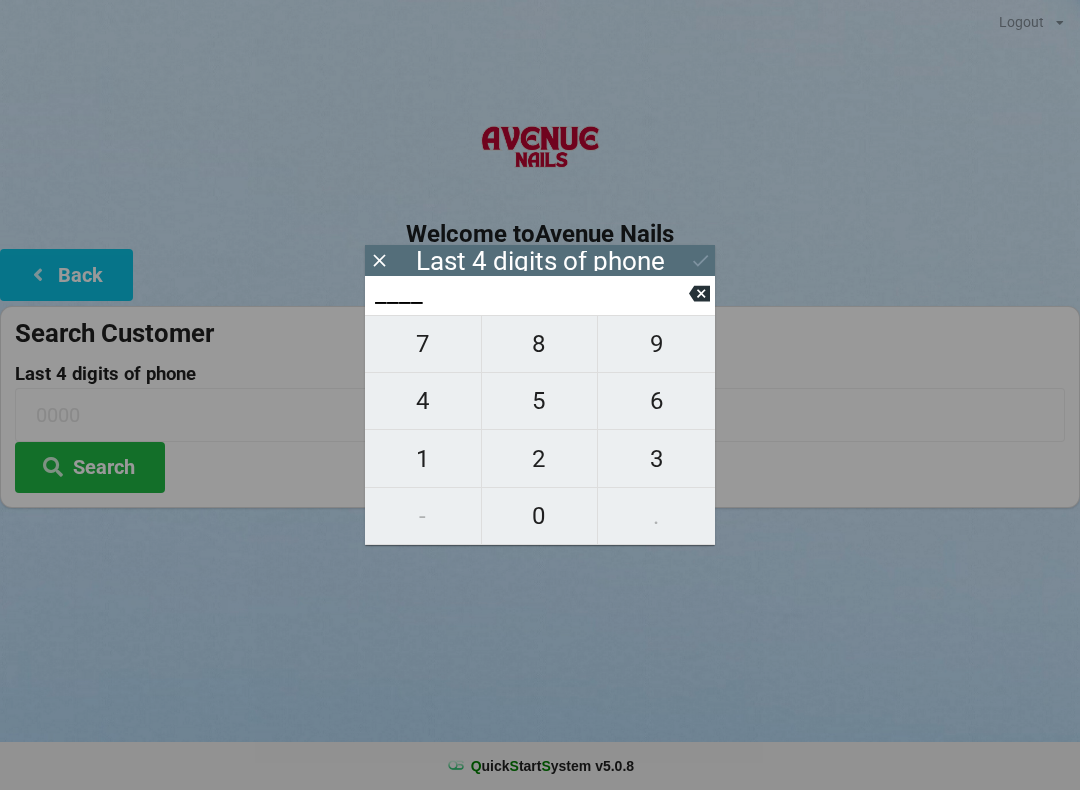 scroll, scrollTop: 0, scrollLeft: 0, axis: both 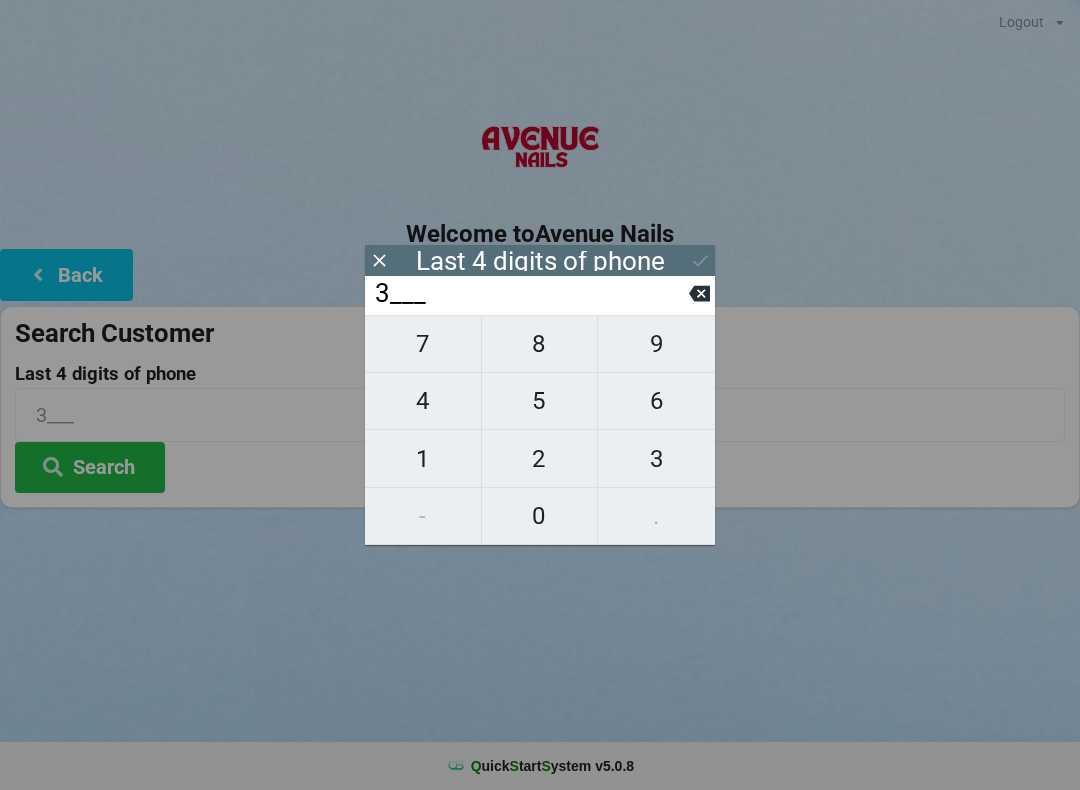 click on "3" at bounding box center [423, 344] 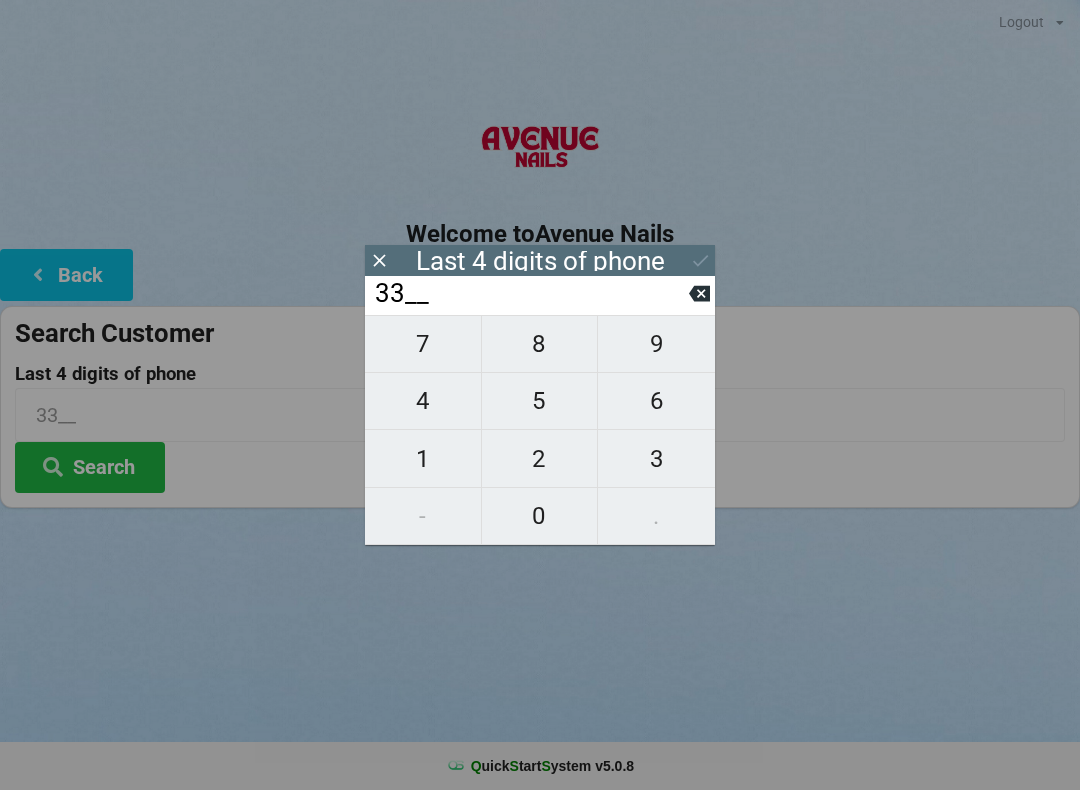click on "8" at bounding box center [423, 344] 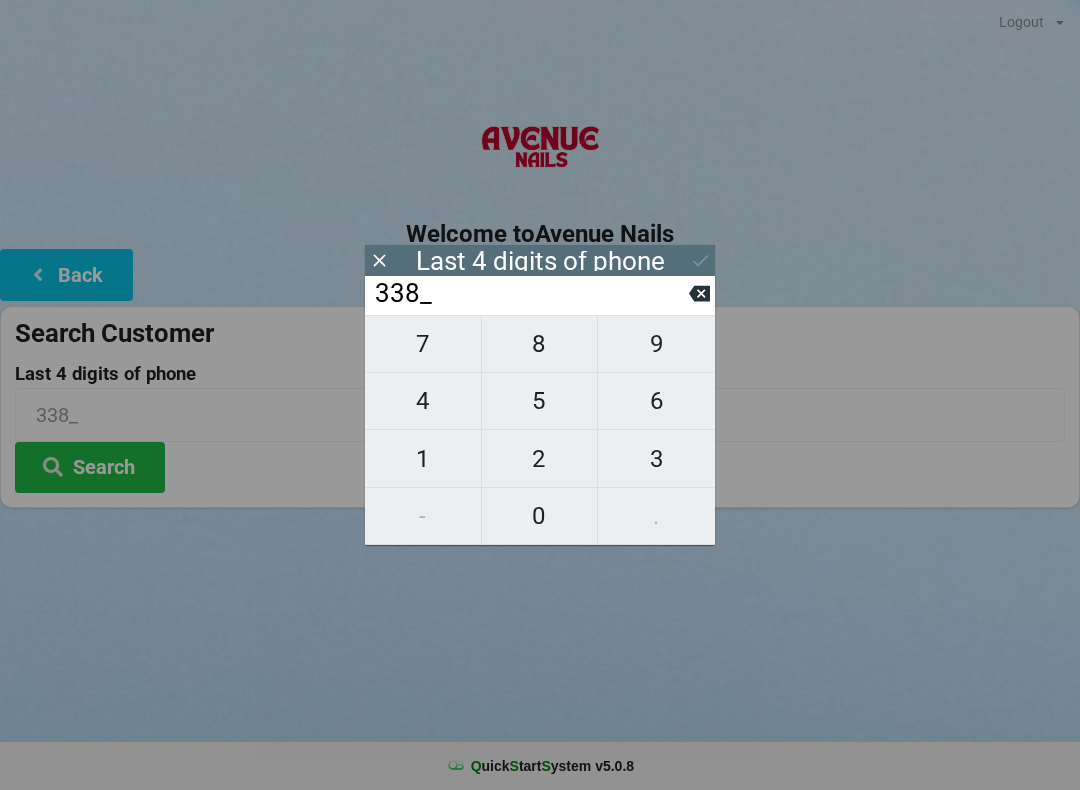 click on "0" at bounding box center [423, 344] 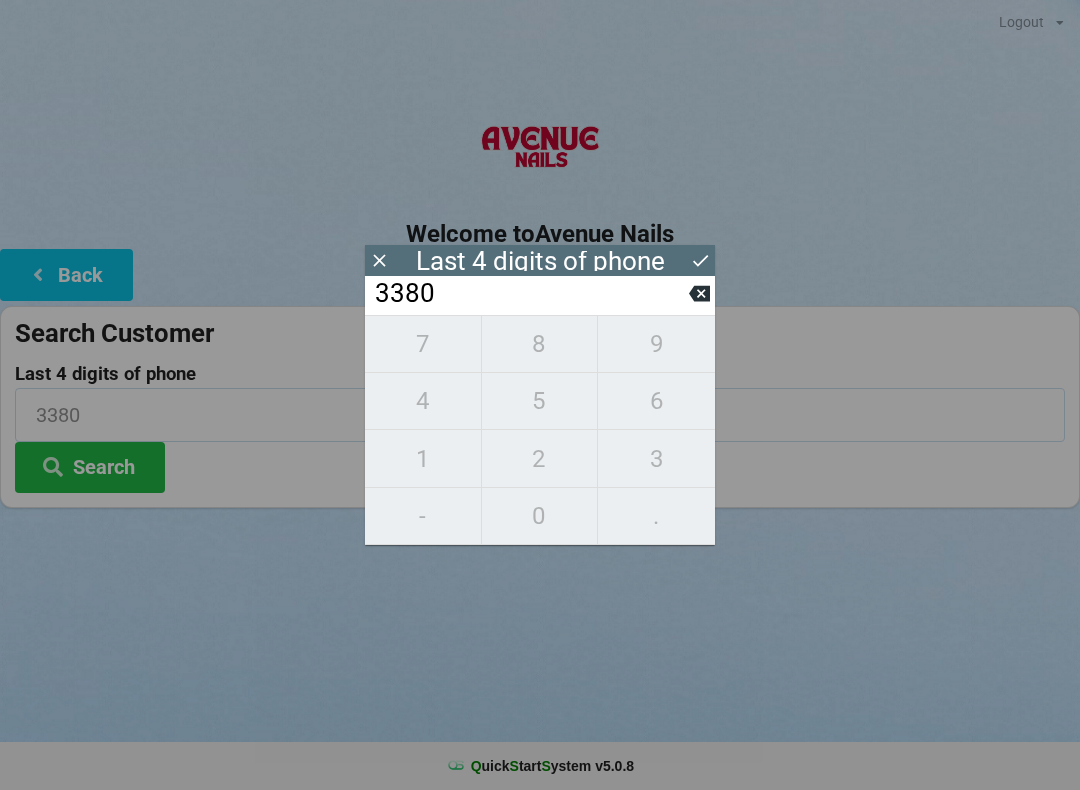 click on "3380" at bounding box center [540, 414] 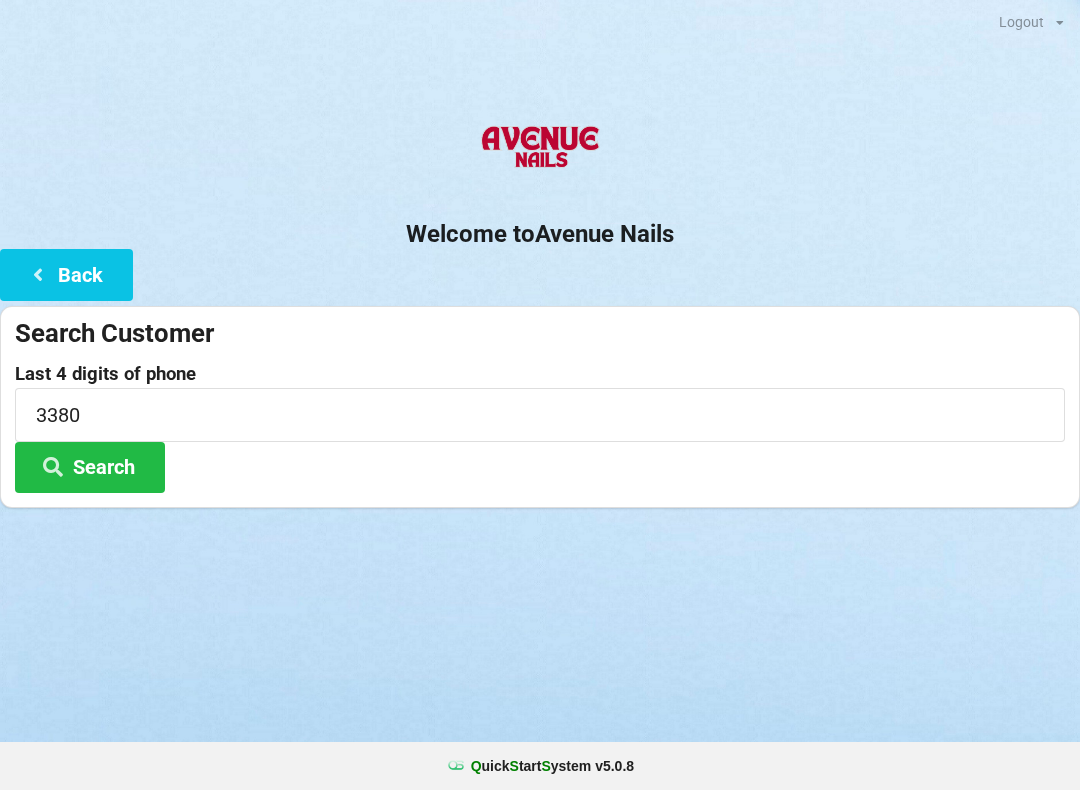 click on "Last 4 digits of phone" at bounding box center [540, 374] 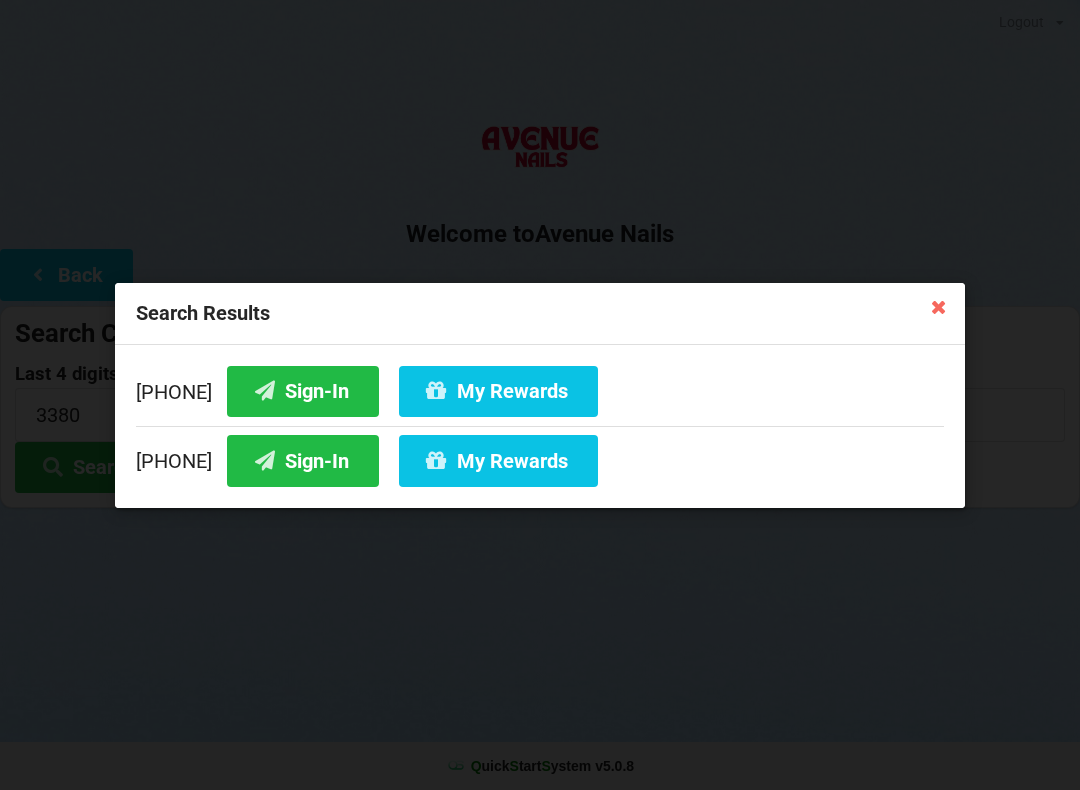 click on "My Rewards" at bounding box center (498, 390) 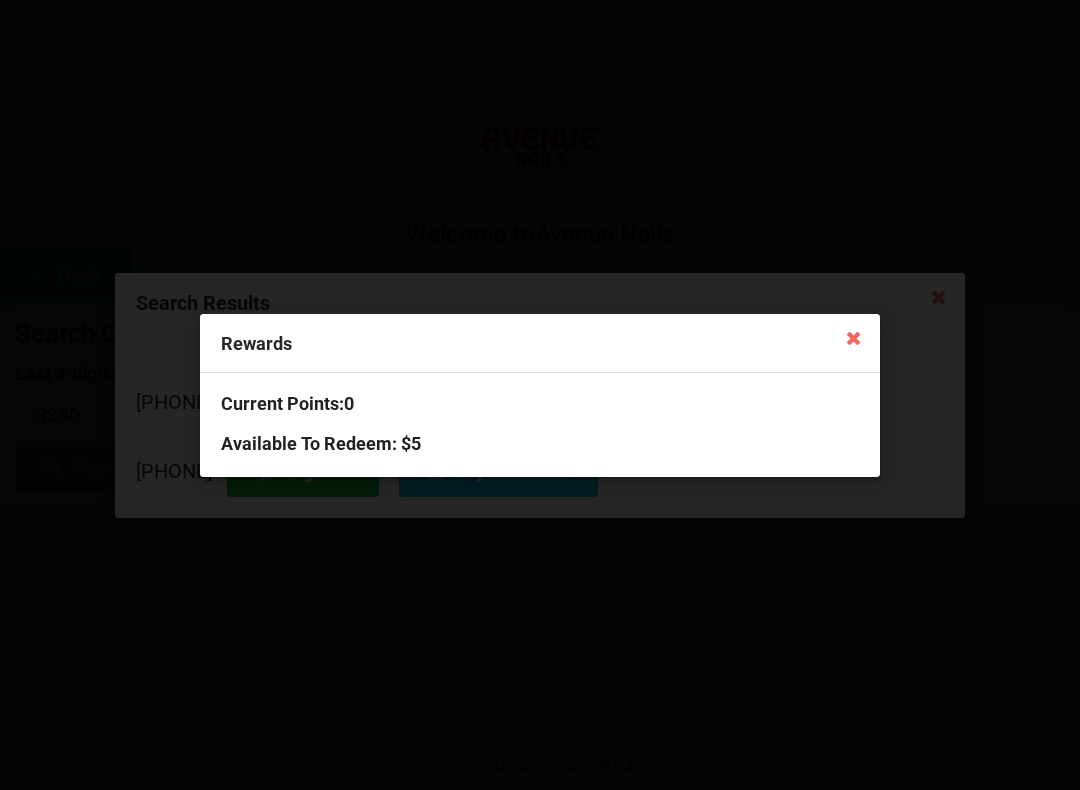 click at bounding box center (854, 337) 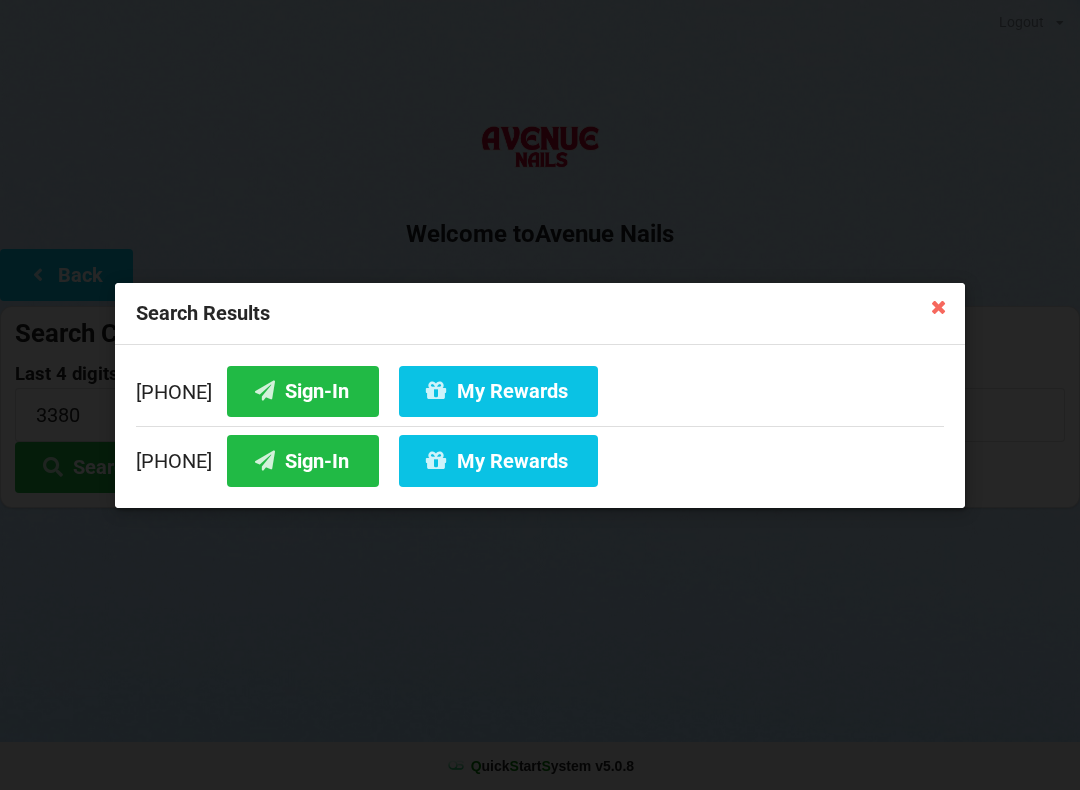 click on "Sign-In" at bounding box center (303, 390) 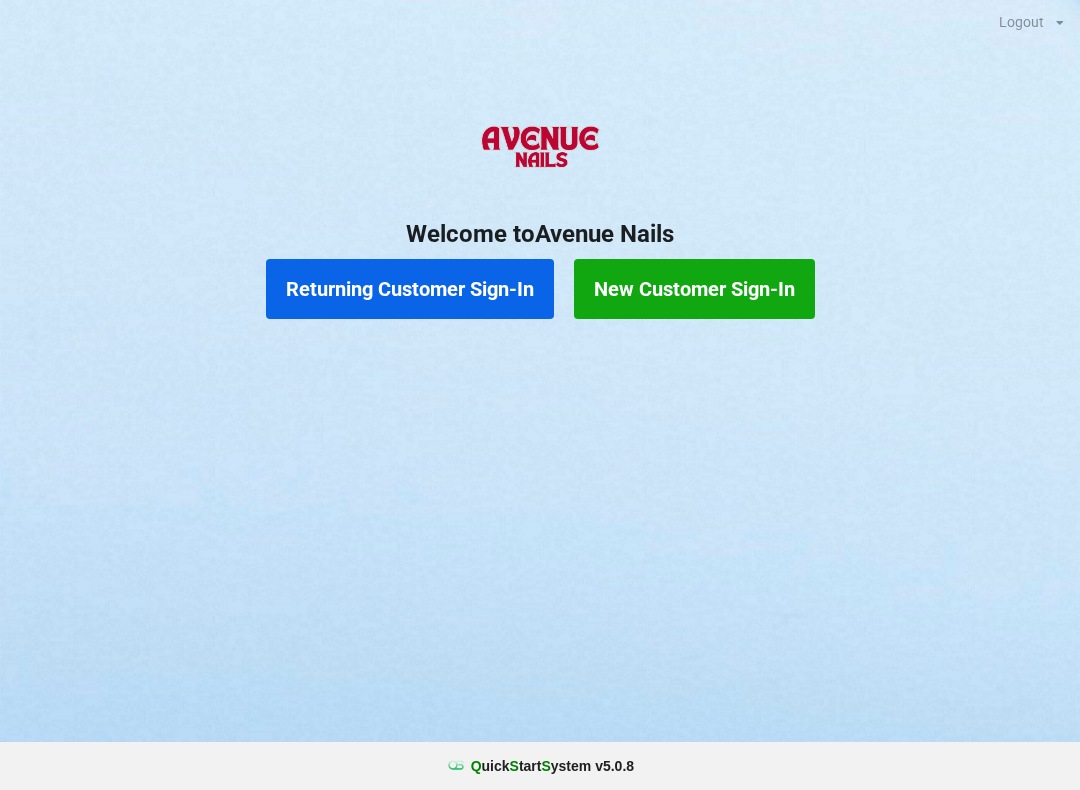 click on "Returning Customer Sign-In" at bounding box center (410, 289) 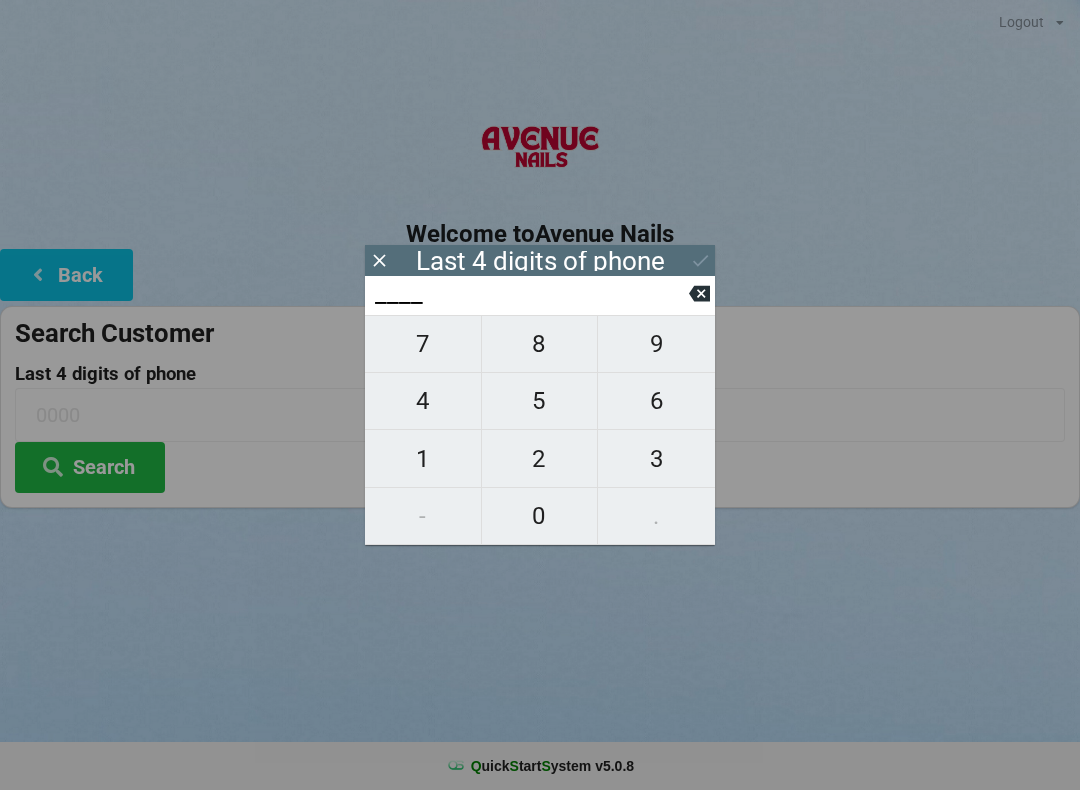 click on "8" at bounding box center (423, 344) 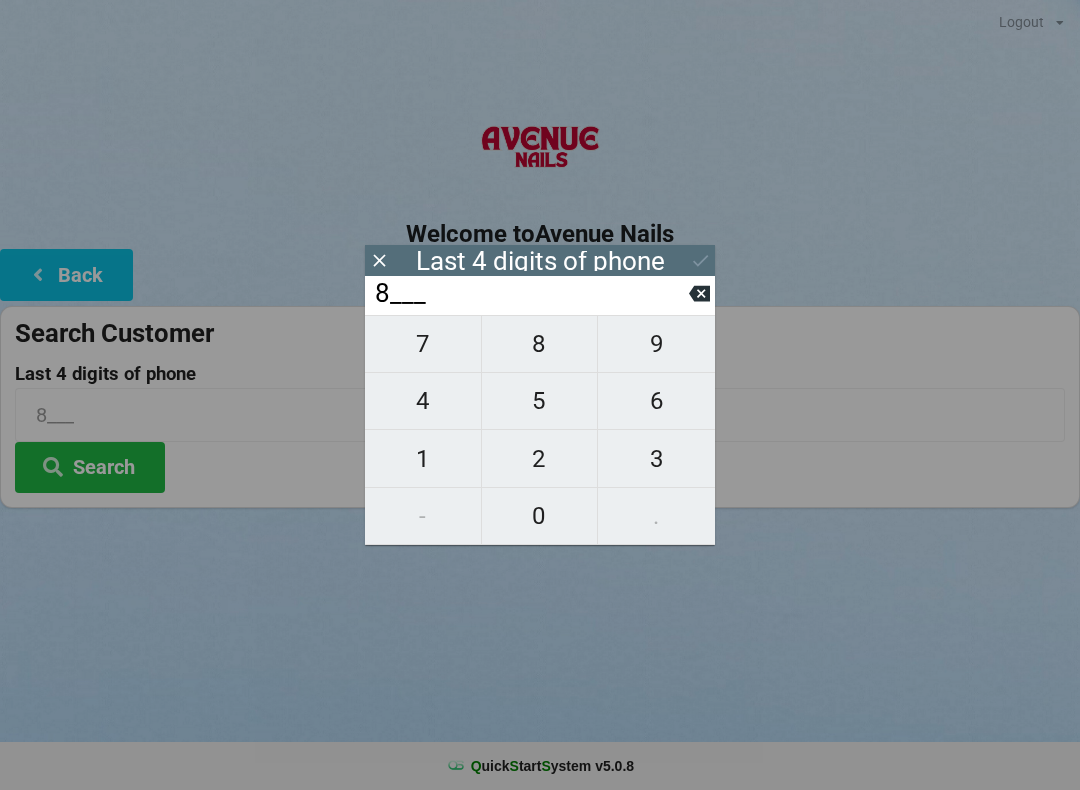 click on "5" at bounding box center (423, 344) 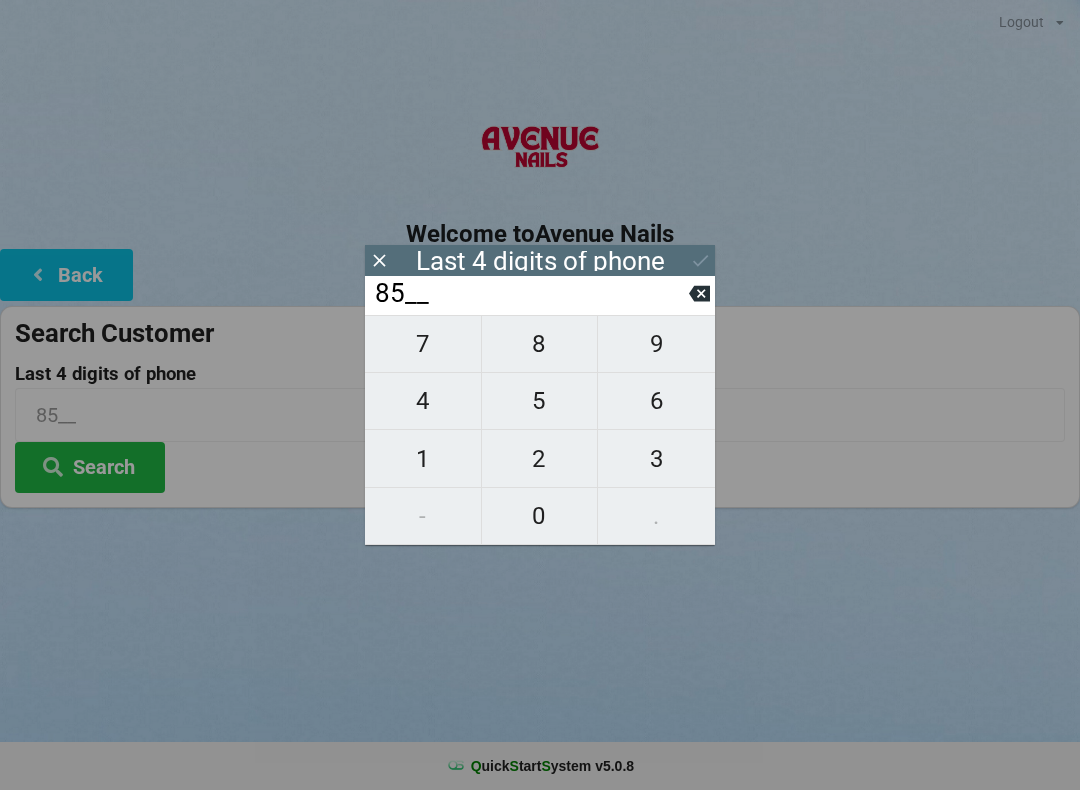 click on "0" at bounding box center [423, 344] 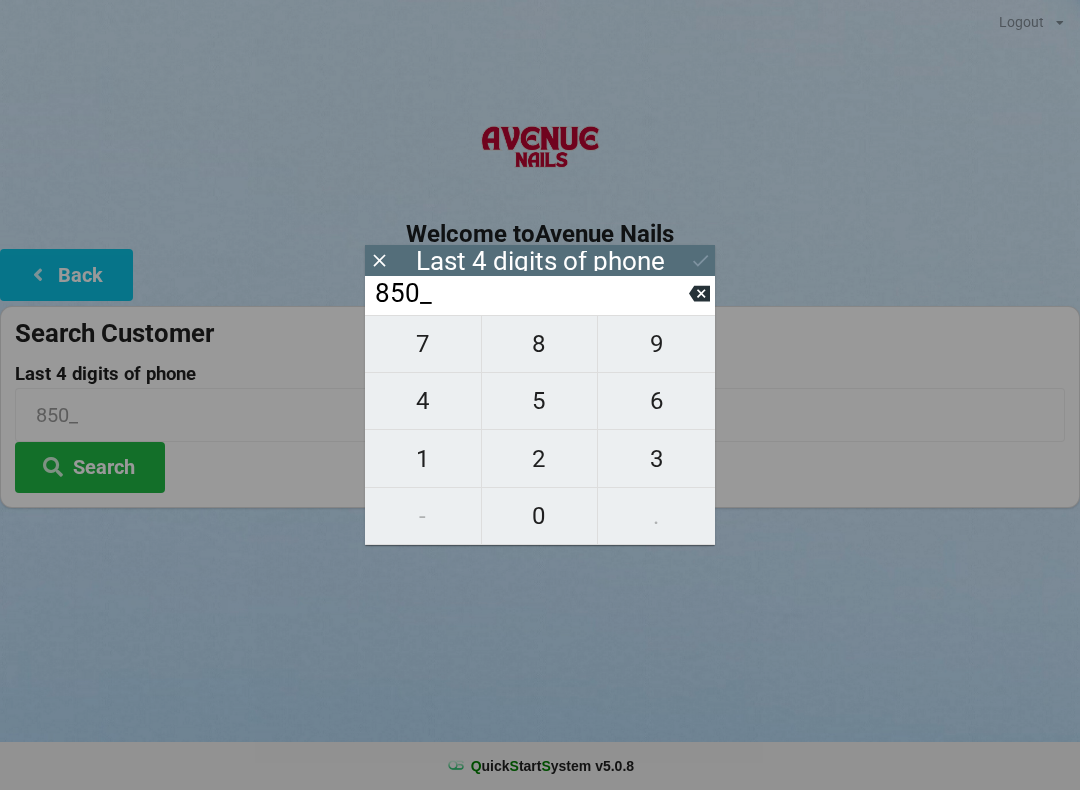 click on "9" at bounding box center (423, 344) 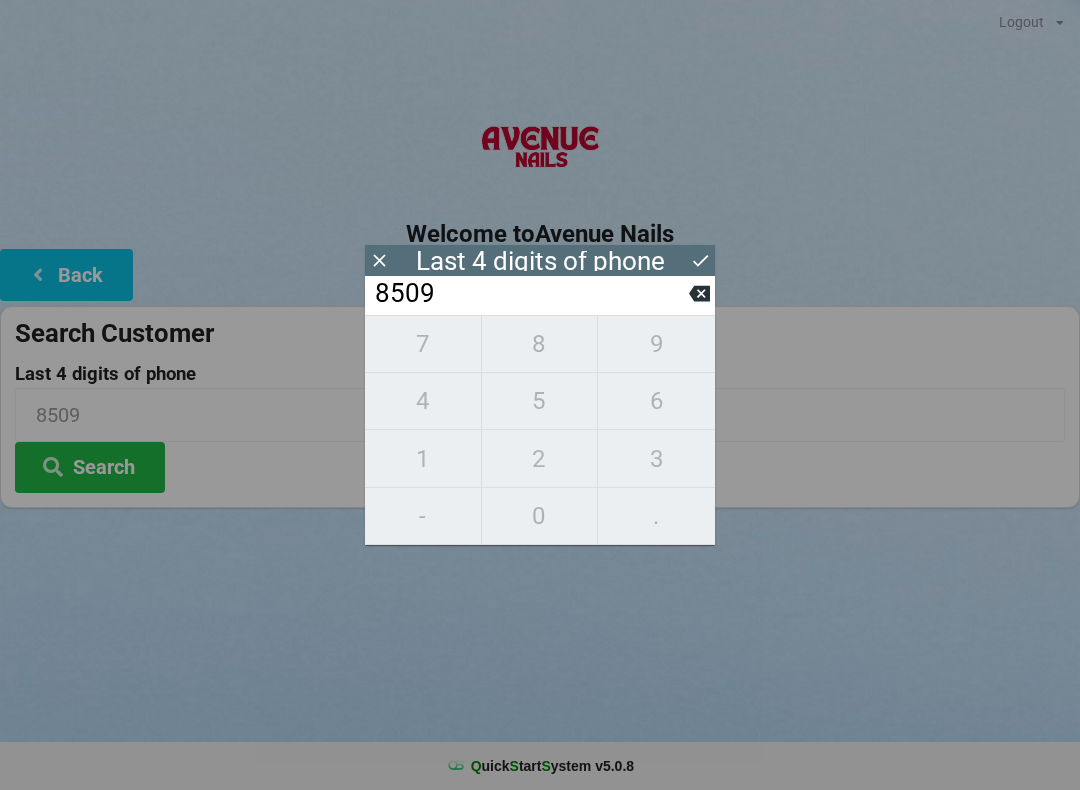 click at bounding box center [699, 294] 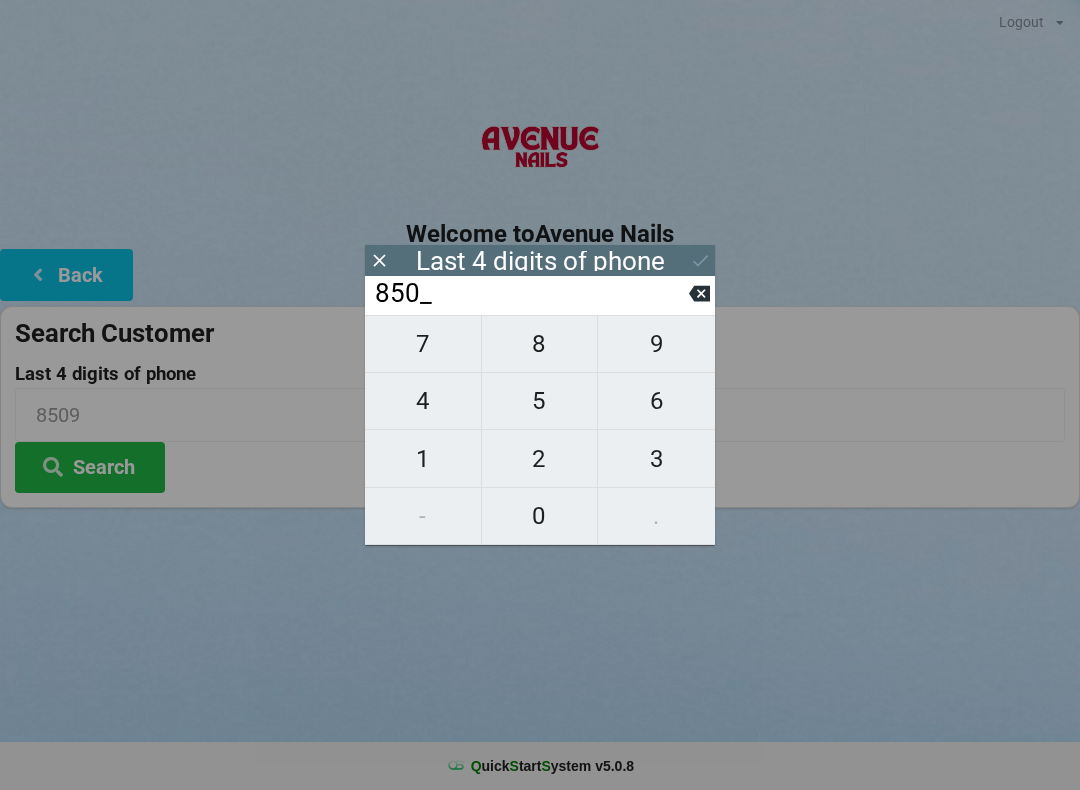 click on "3" at bounding box center [423, 344] 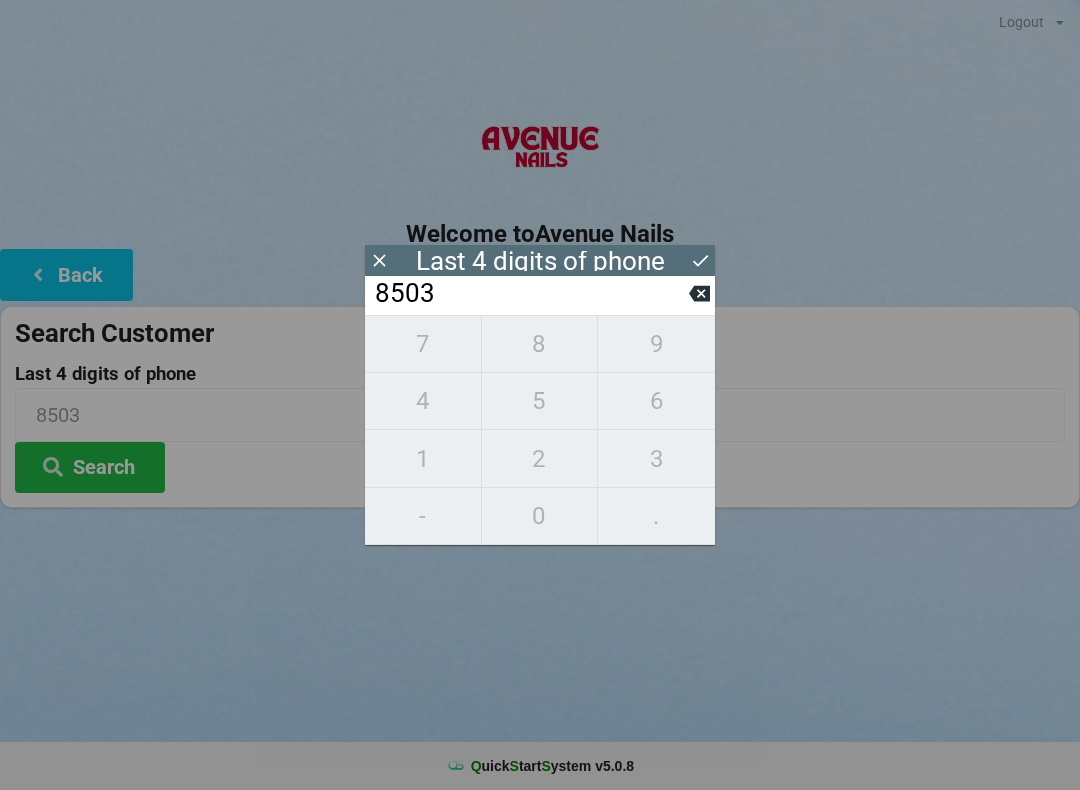 click on "7 8 9 4 5 6 1 2 3 - 0 ." at bounding box center (540, 430) 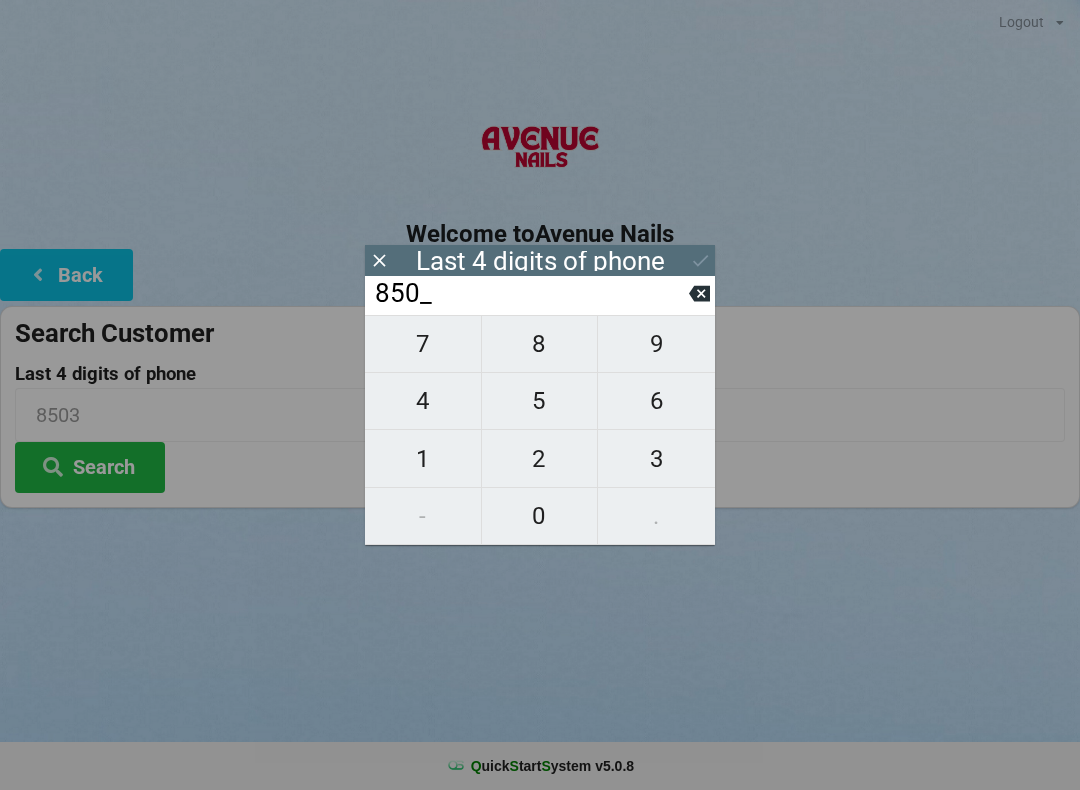 click at bounding box center [699, 293] 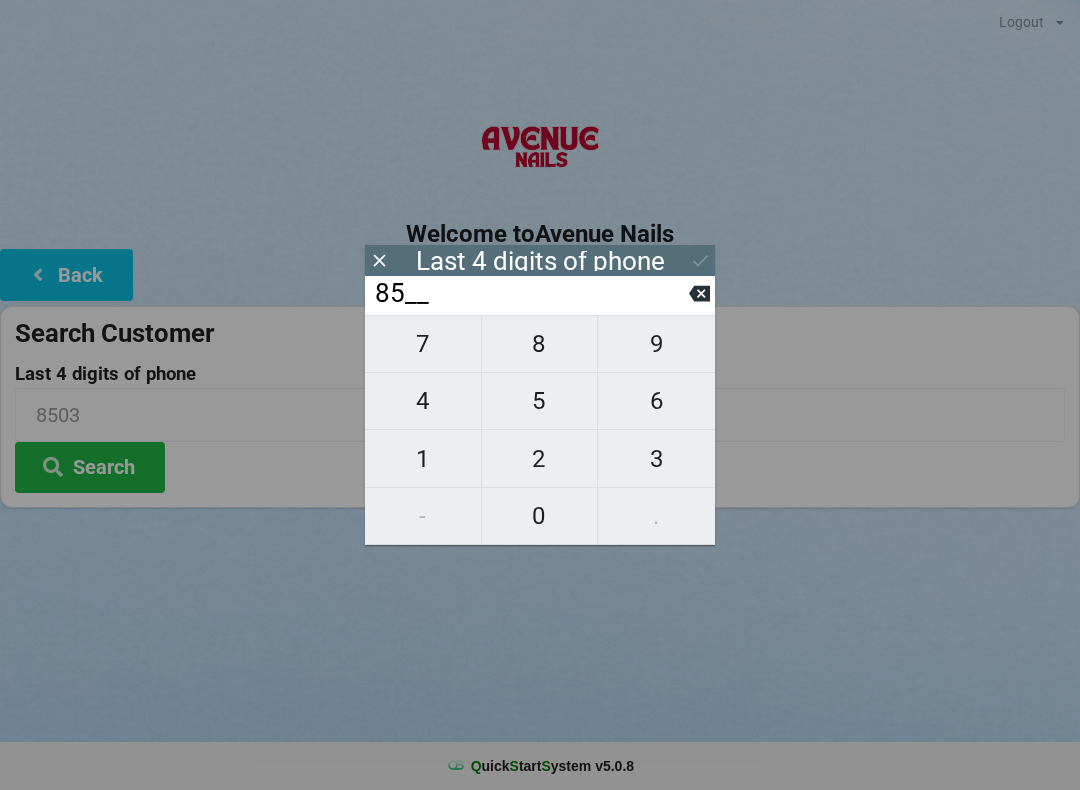 click on "85__" at bounding box center [531, 294] 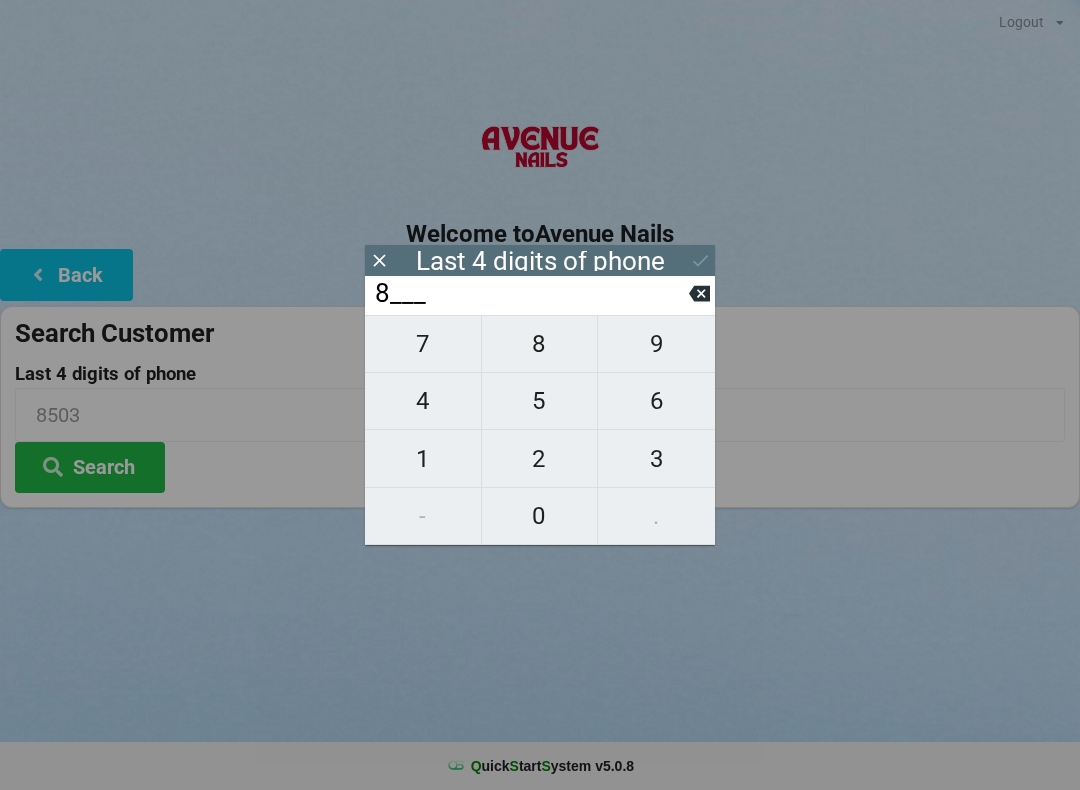 click on "8___" at bounding box center (531, 294) 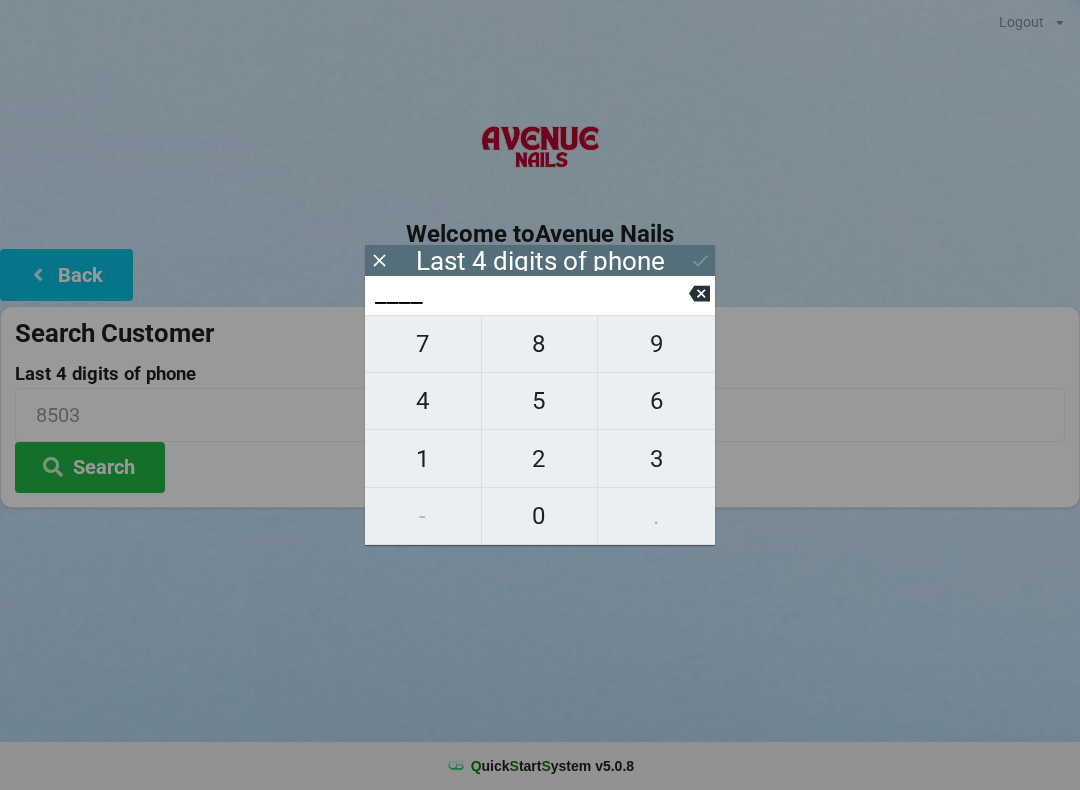 click on "1" at bounding box center (423, 344) 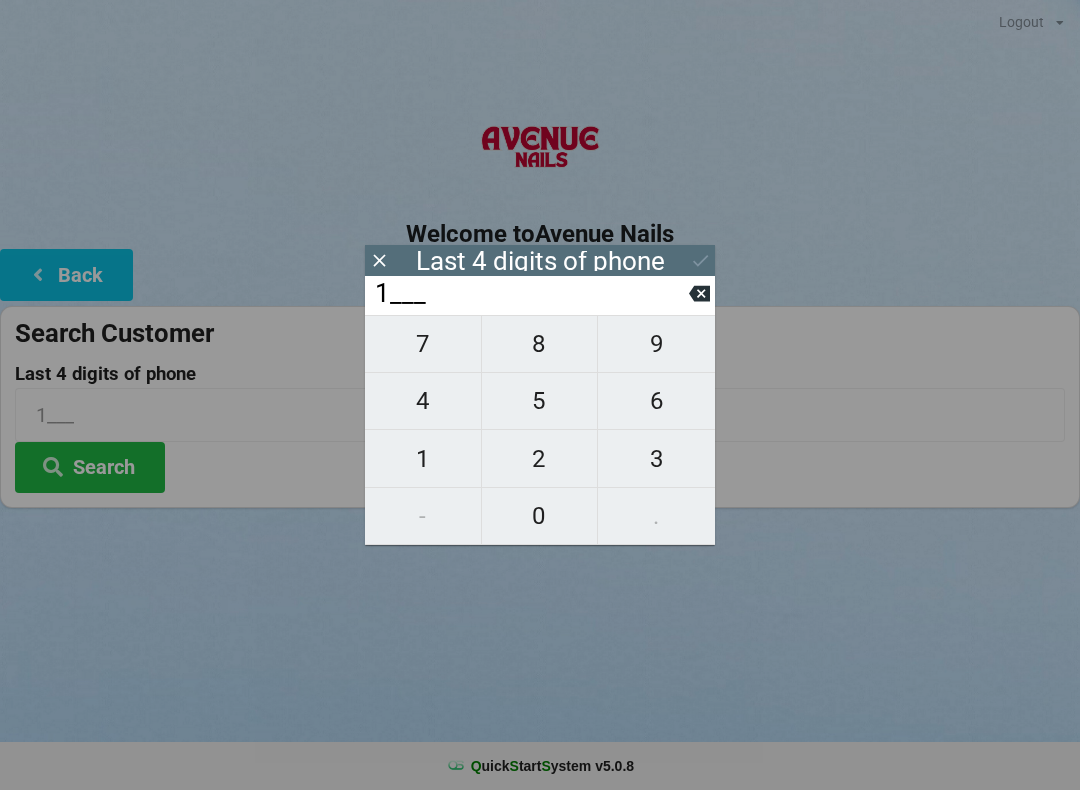 click on "8" at bounding box center [423, 344] 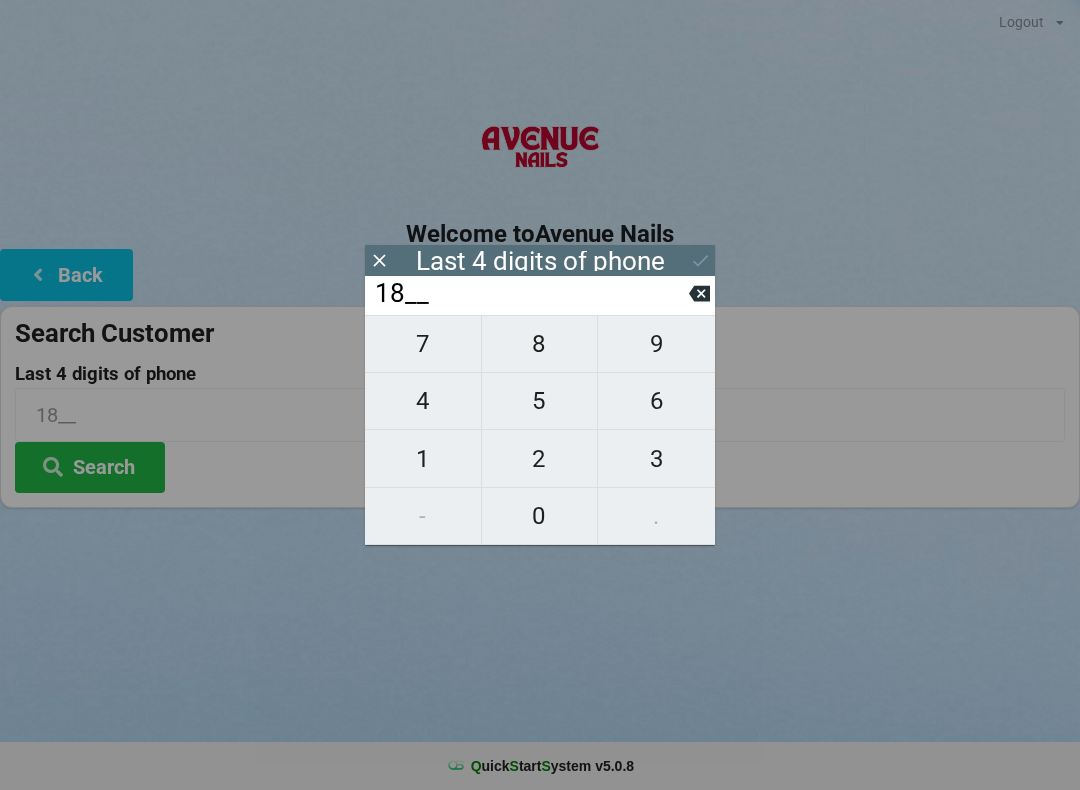 click on "8" at bounding box center (423, 344) 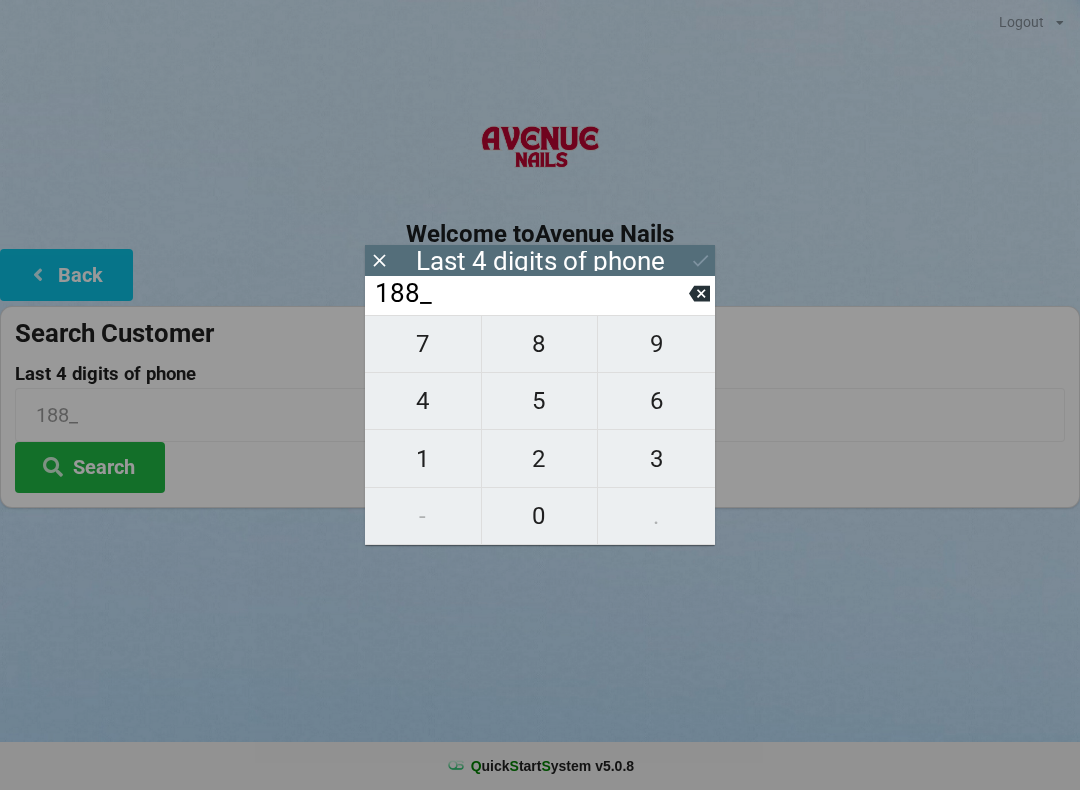 click on "8" at bounding box center (423, 344) 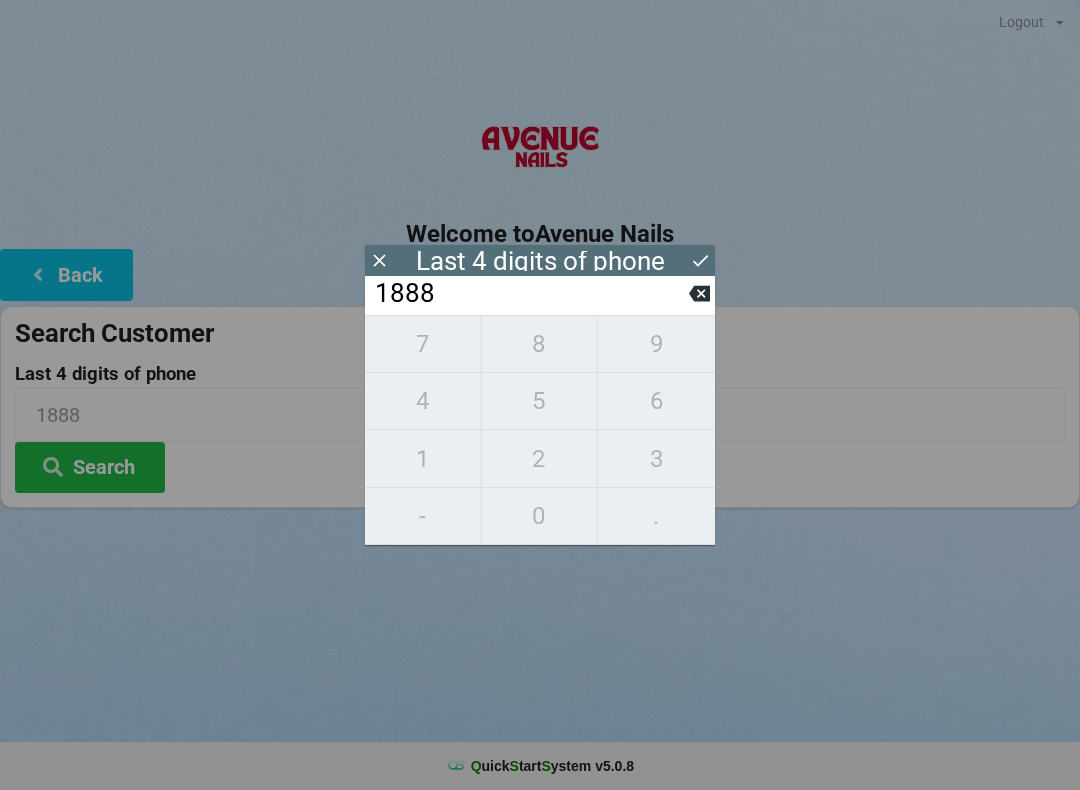 click at bounding box center (379, 260) 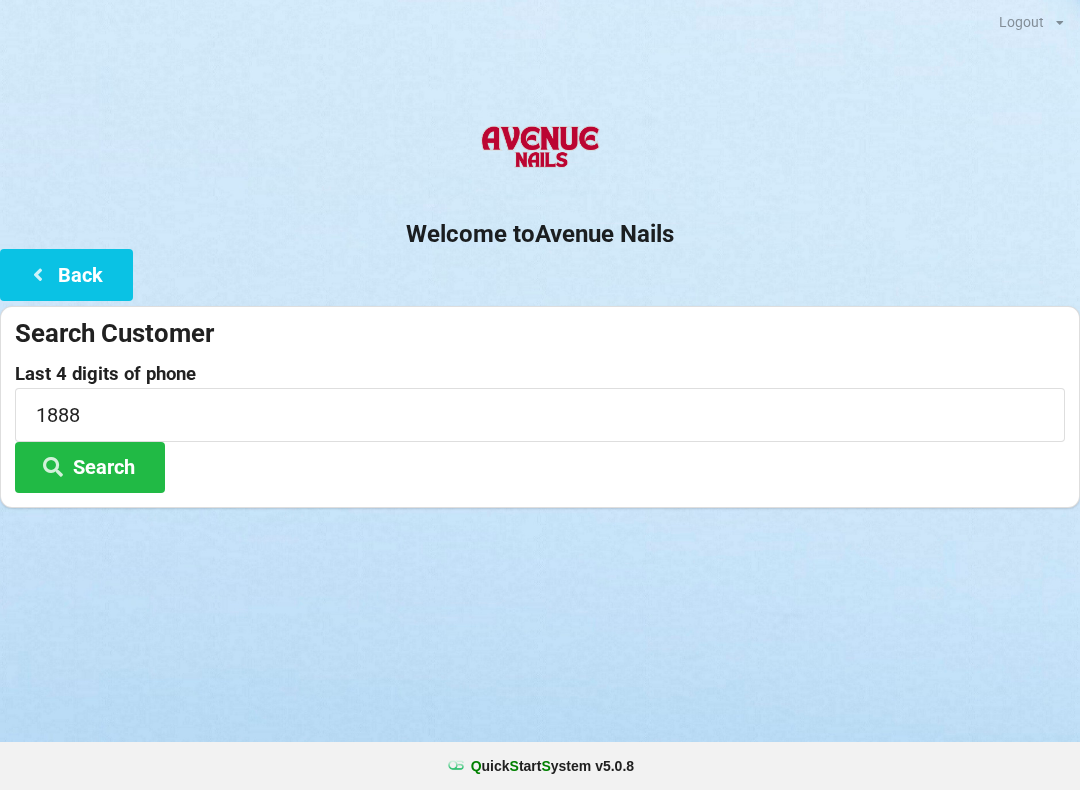 click on "Search" at bounding box center (90, 467) 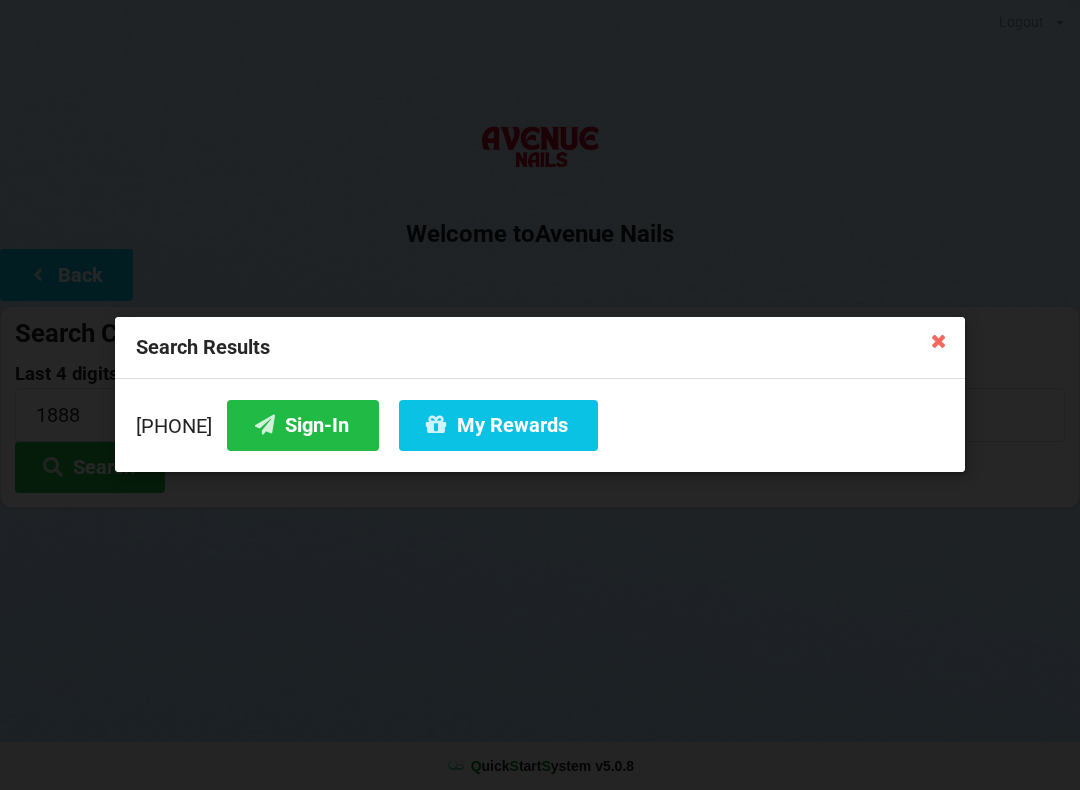 click on "Sign-In" at bounding box center (303, 425) 